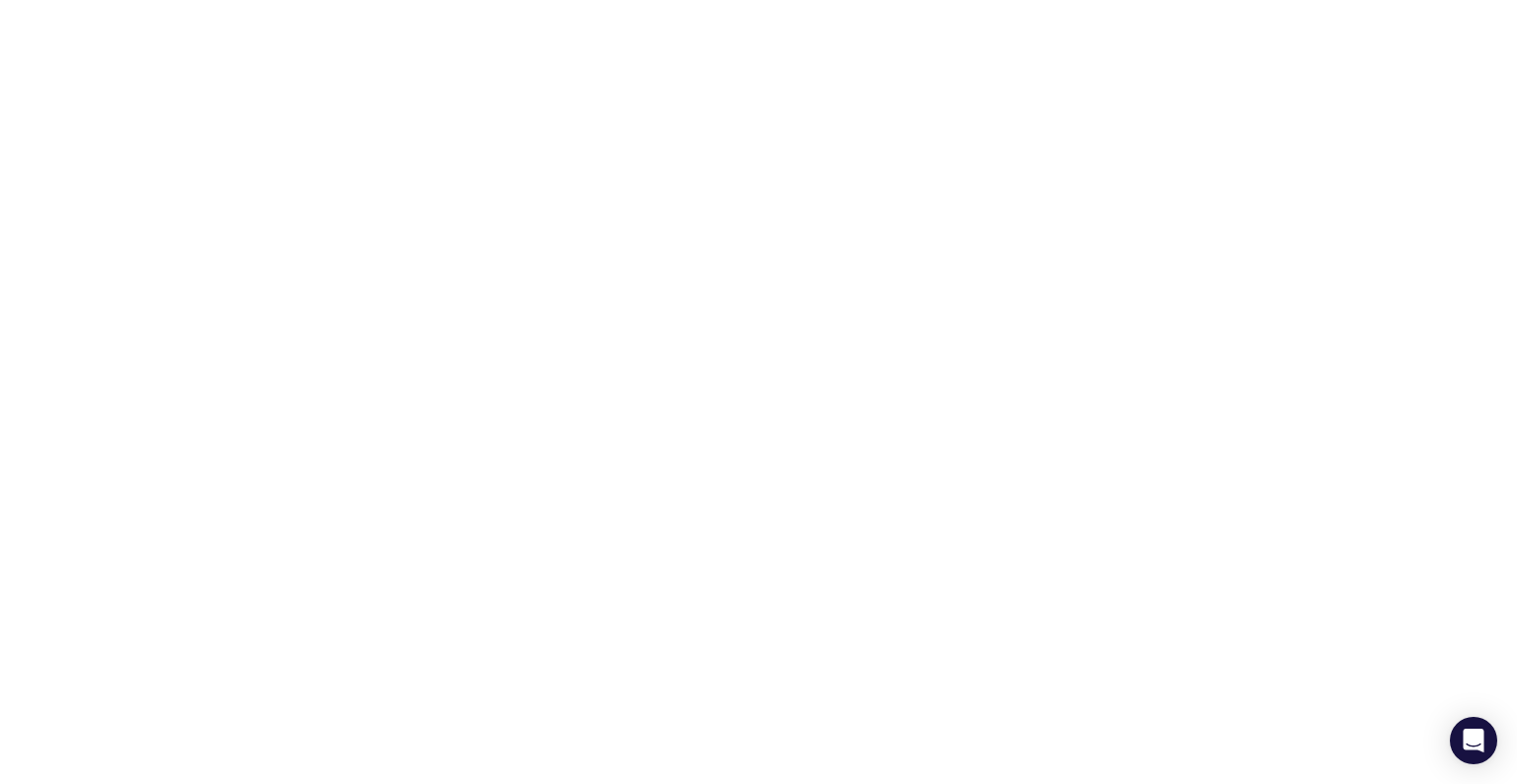 scroll, scrollTop: 0, scrollLeft: 0, axis: both 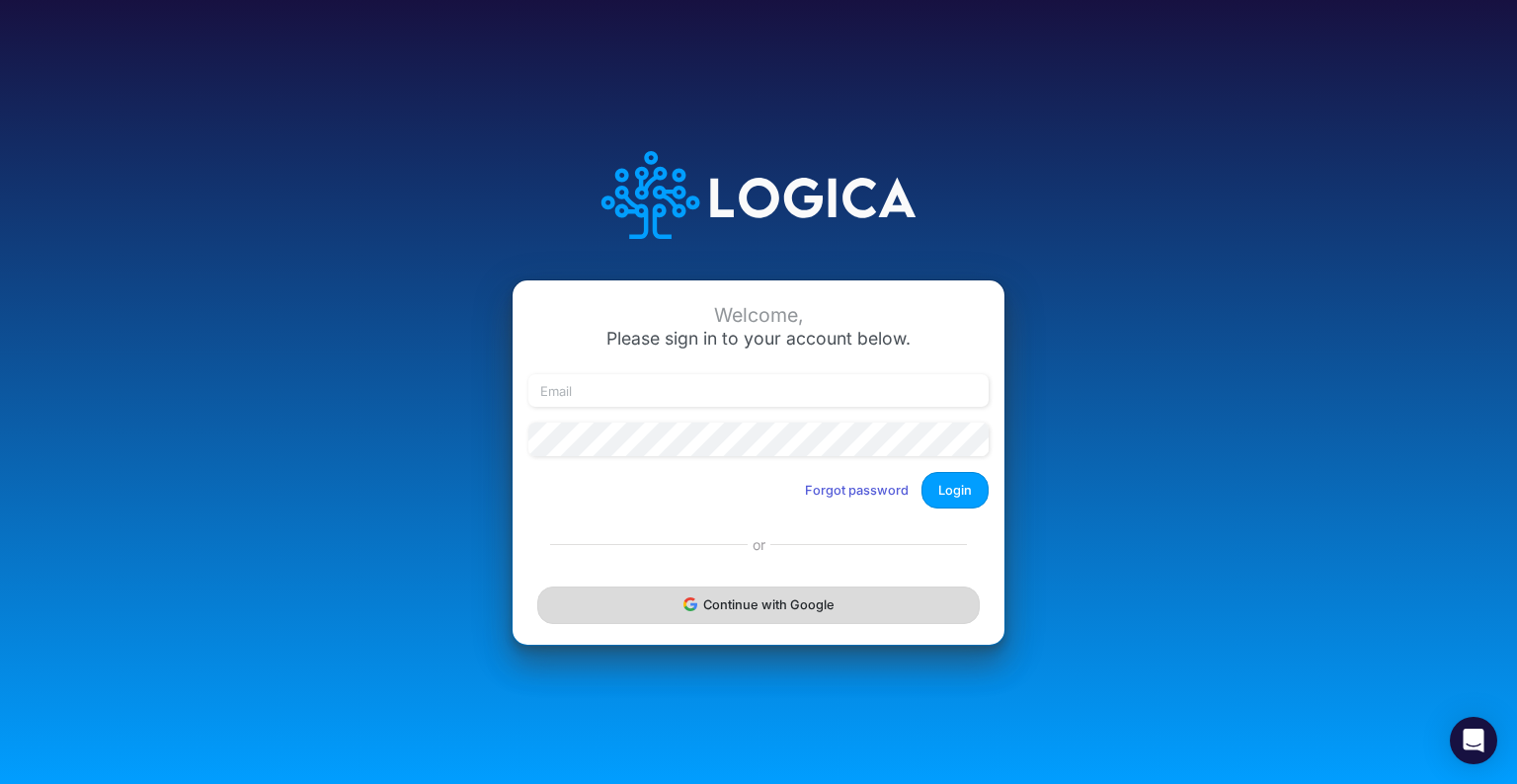 click on "Continue with Google" at bounding box center [758, 604] 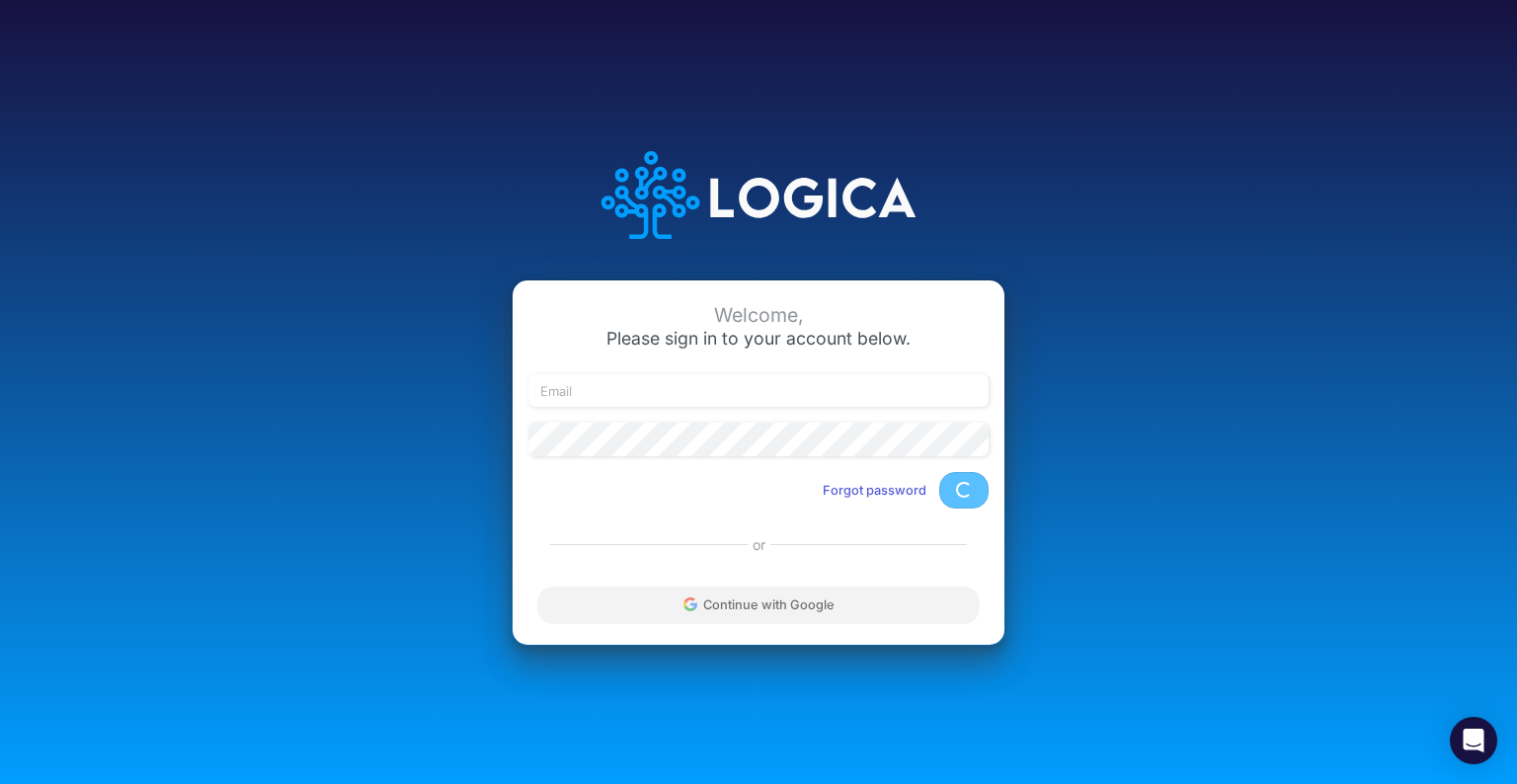 scroll, scrollTop: 0, scrollLeft: 0, axis: both 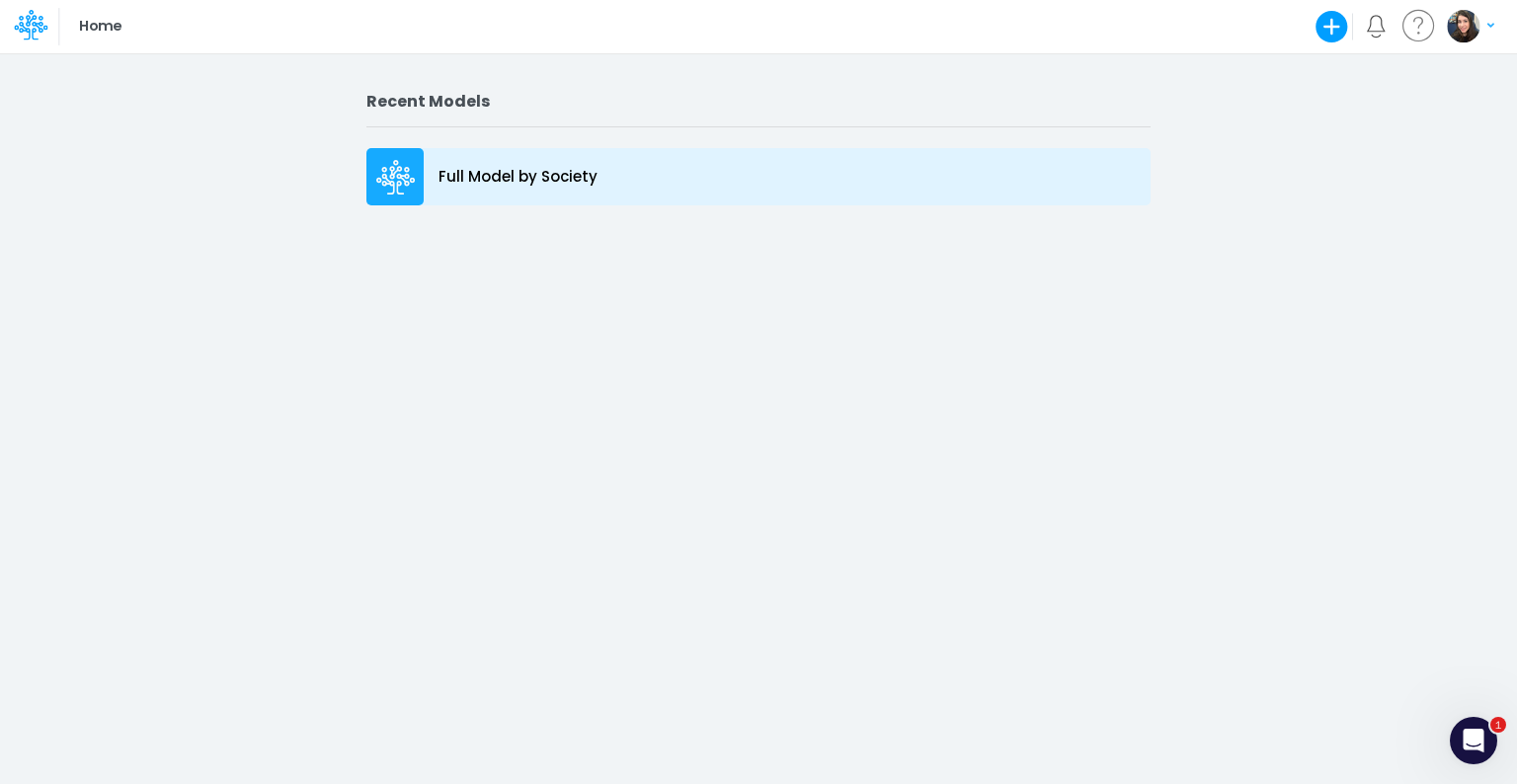 click on "Full Model by Society" at bounding box center (758, 177) 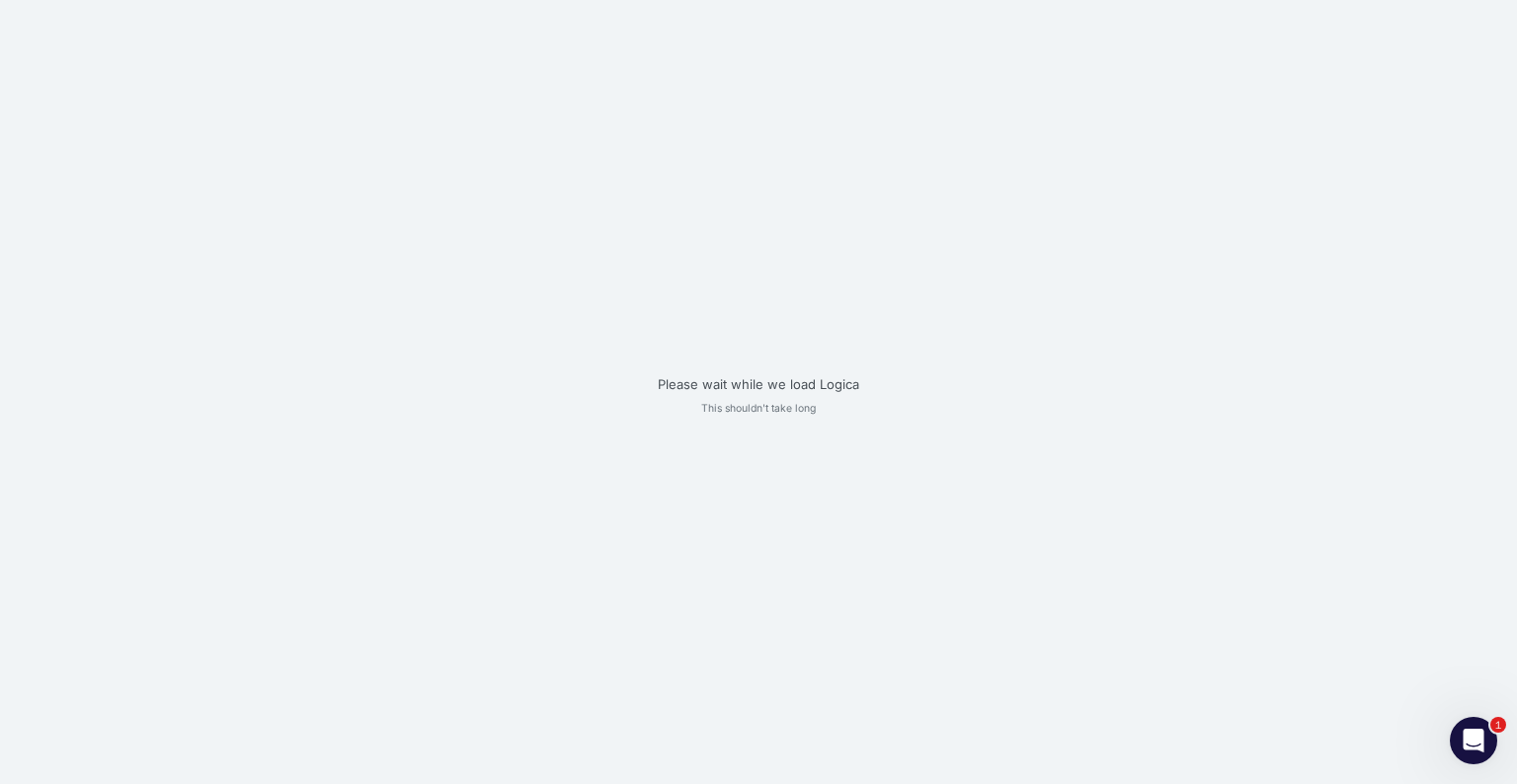 click on "Please wait while we load Logica This shouldn't take long" at bounding box center [758, 392] 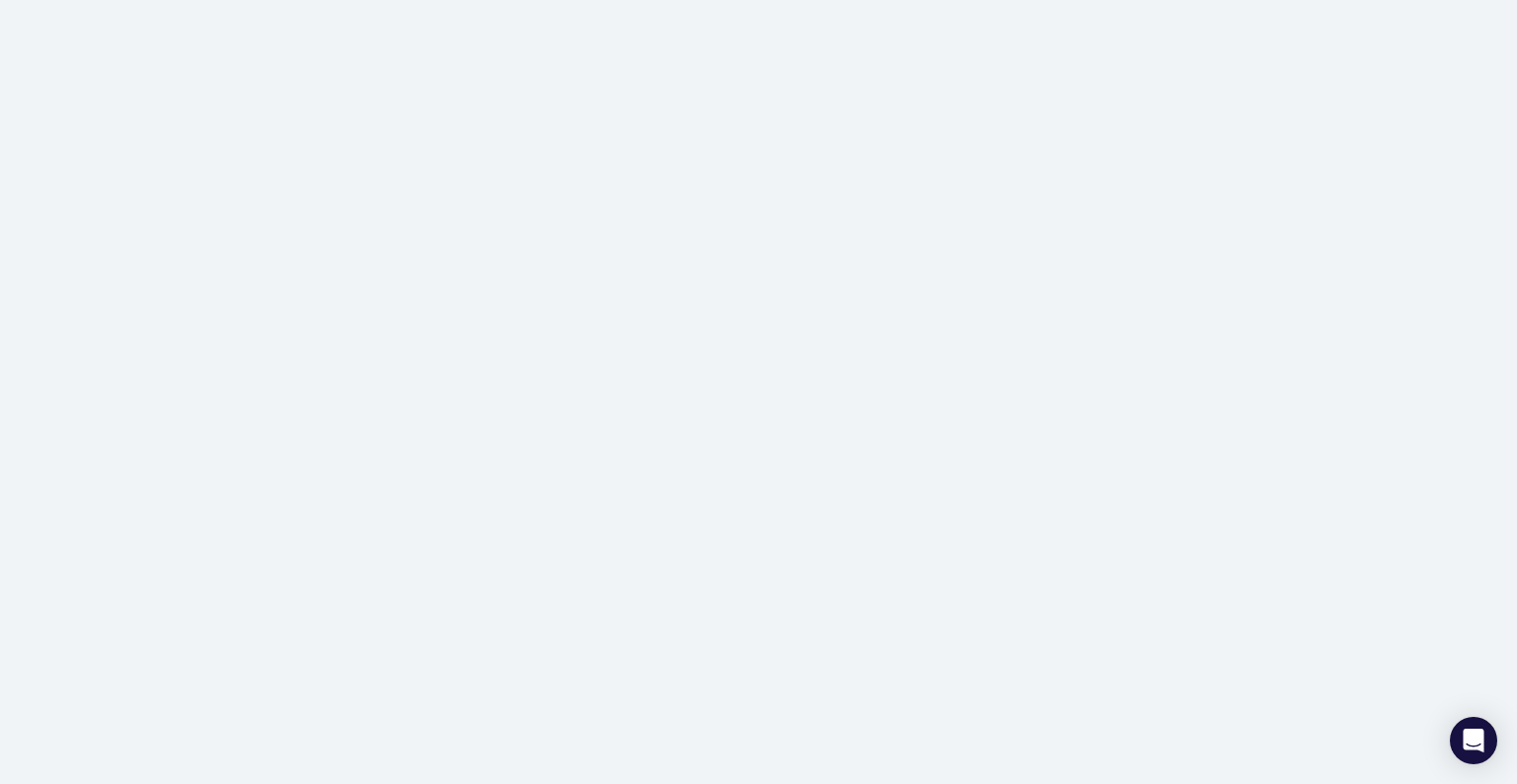 scroll, scrollTop: 0, scrollLeft: 0, axis: both 